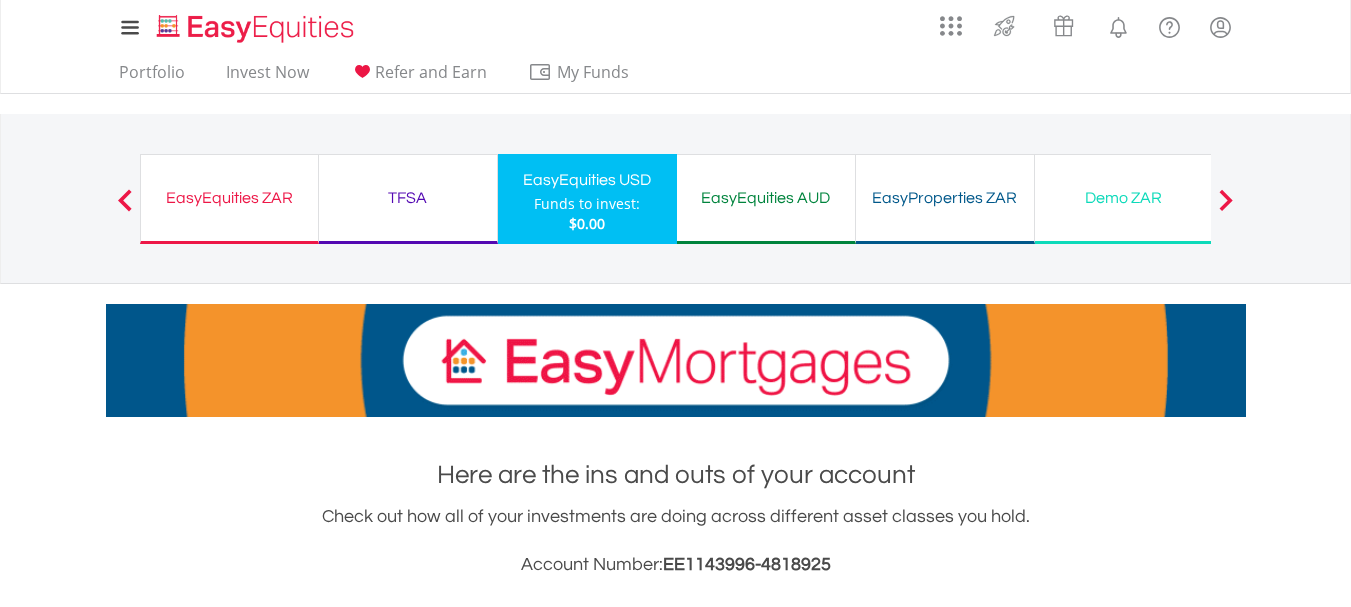scroll, scrollTop: 0, scrollLeft: 0, axis: both 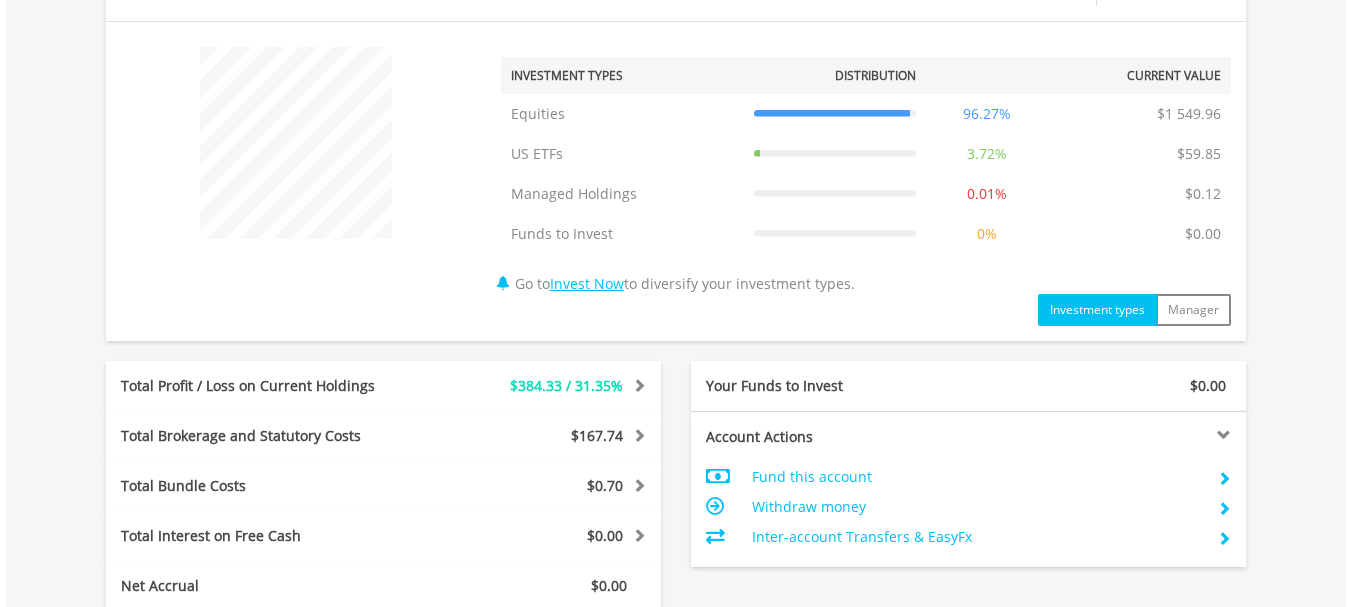 click on "$1 609.93
CURRENT VALUE
Movement on Current Holdings:
$384.33
Profit & Loss Value
+ 31.35%
Profit & Loss
﻿
Investment Types" at bounding box center [676, 301] 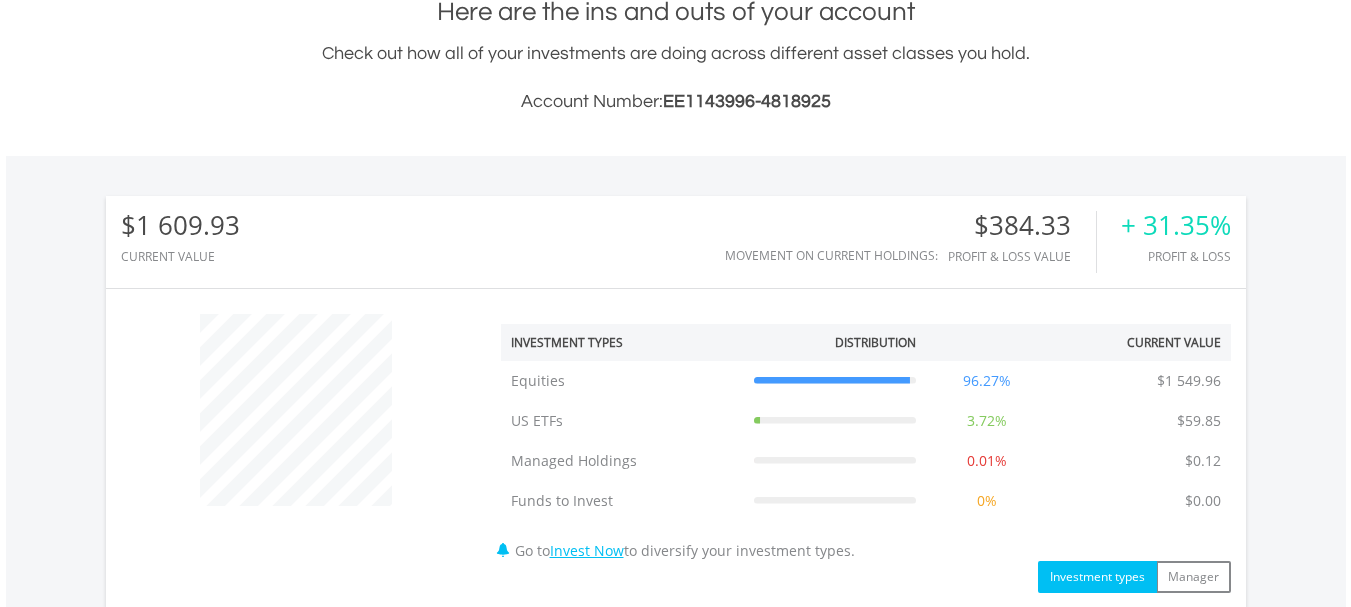 scroll, scrollTop: 410, scrollLeft: 0, axis: vertical 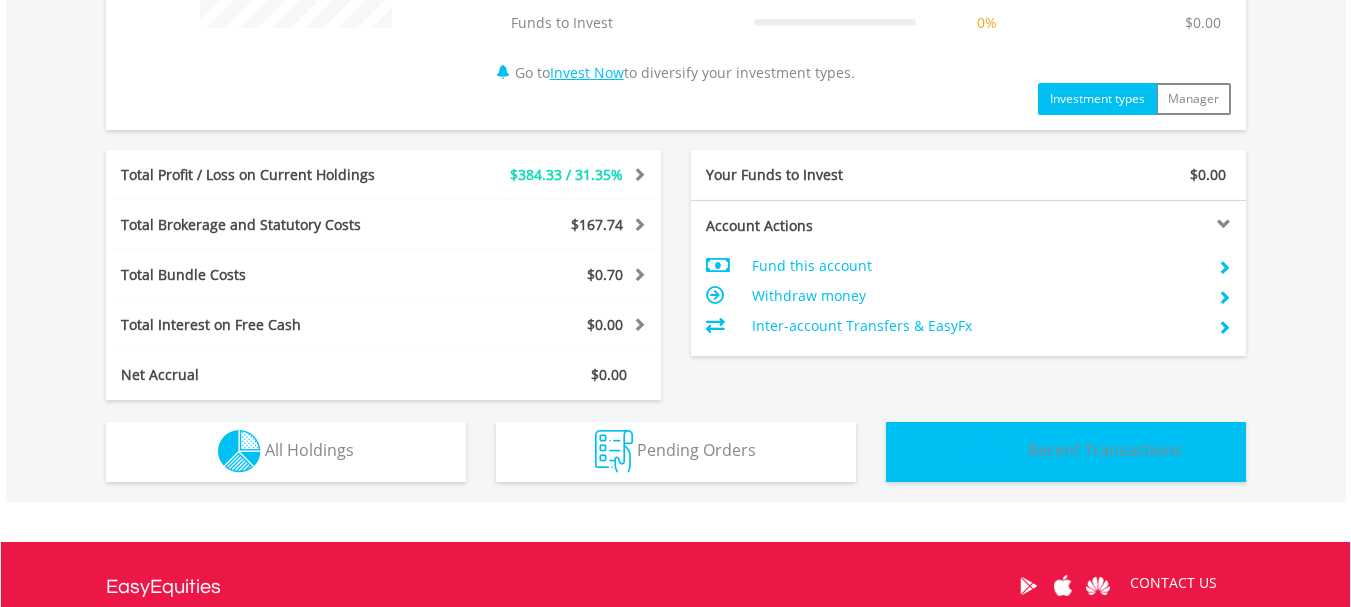 drag, startPoint x: 993, startPoint y: 480, endPoint x: 867, endPoint y: 483, distance: 126.035706 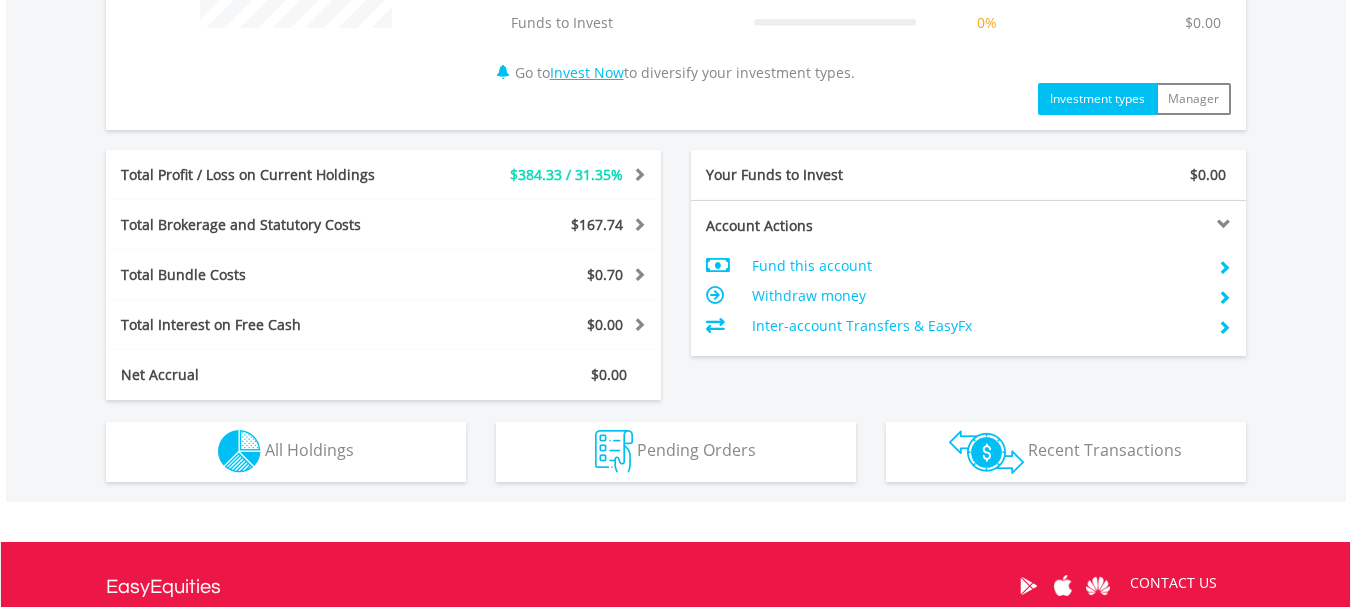 drag, startPoint x: 867, startPoint y: 483, endPoint x: 778, endPoint y: 469, distance: 90.0944 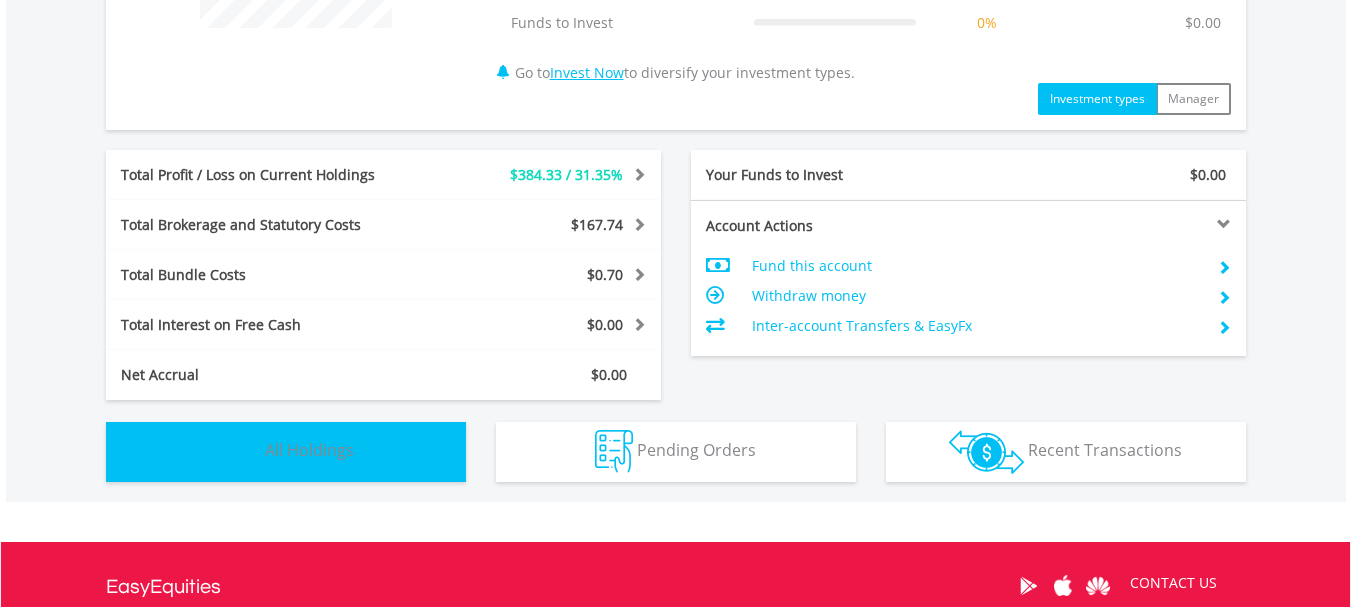 click on "Holdings
All Holdings" at bounding box center [286, 452] 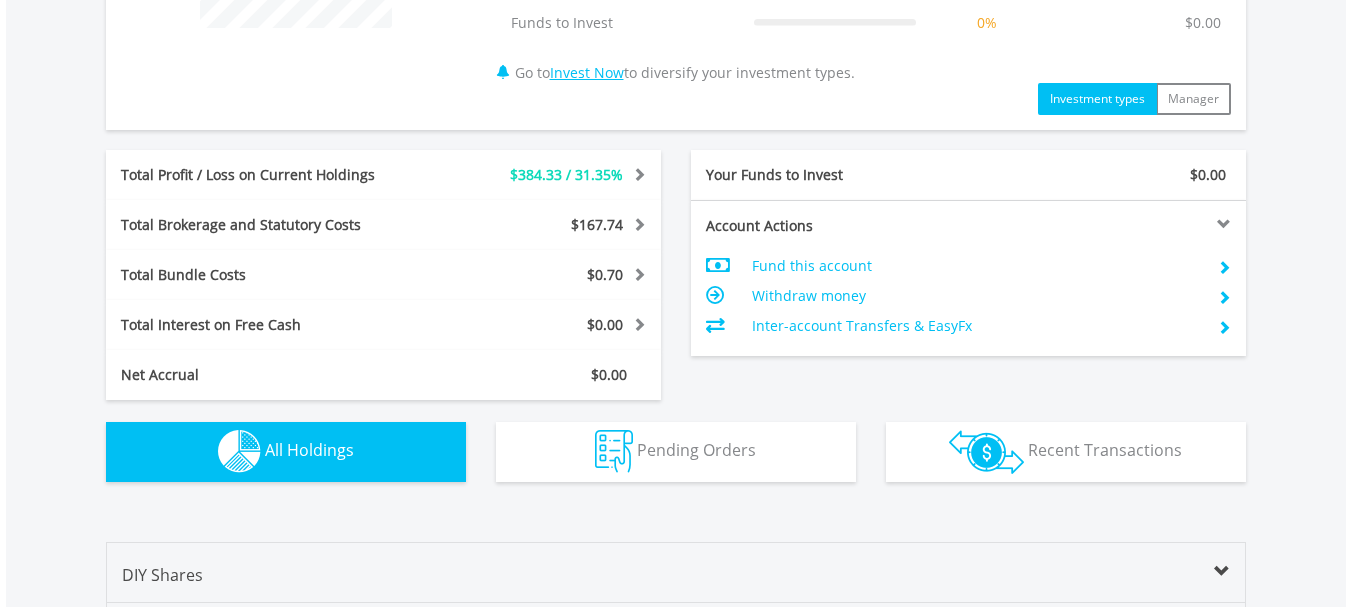 scroll, scrollTop: 1483, scrollLeft: 0, axis: vertical 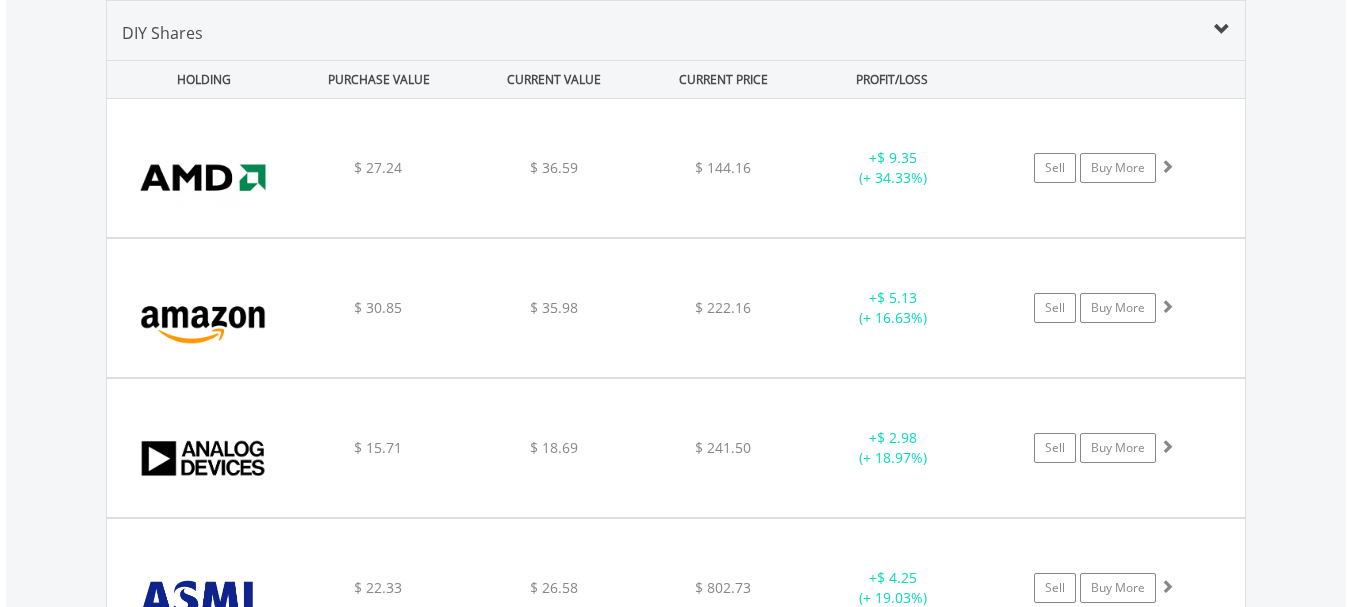 type 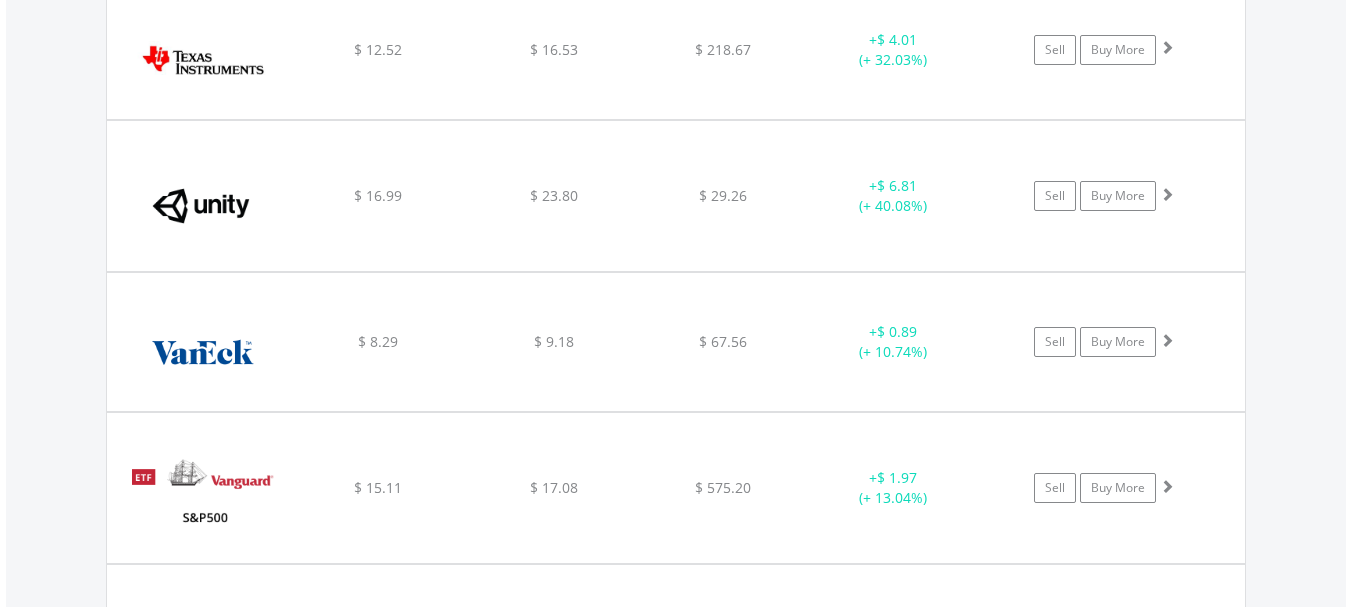 scroll, scrollTop: 5385, scrollLeft: 0, axis: vertical 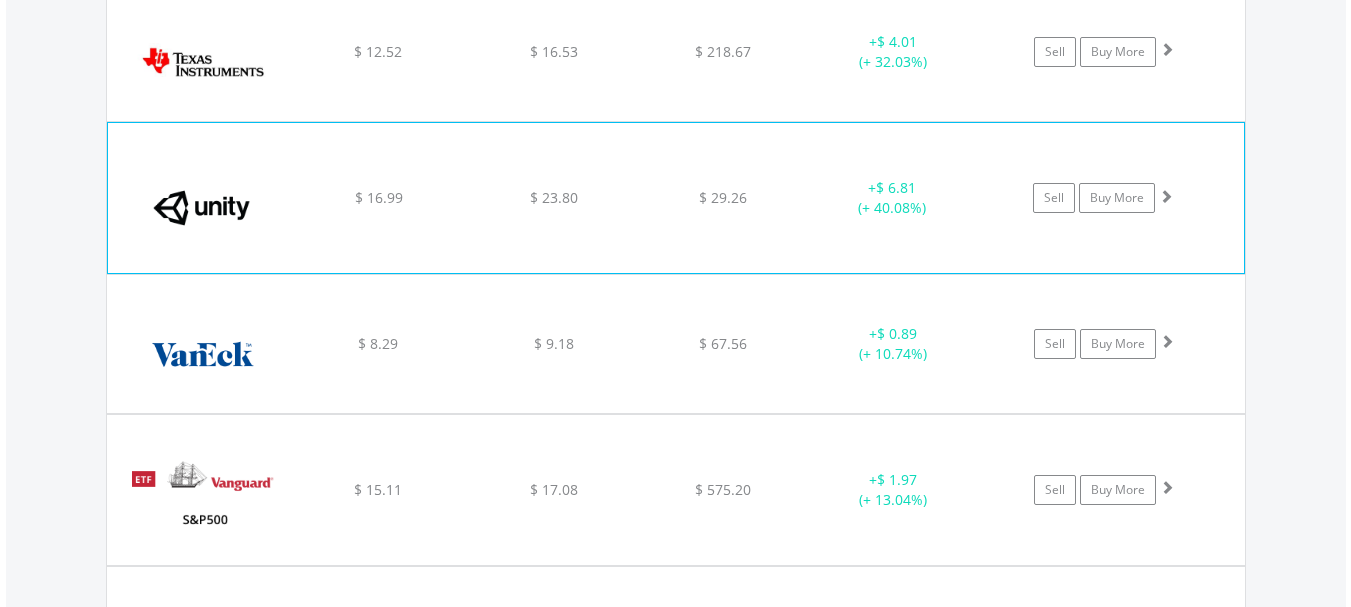 click on "﻿
Unity Software
$ 16.99
$ 23.80
$ 29.26
+  $ 6.81 (+ 40.08%)
Sell
Buy More" at bounding box center (676, -3734) 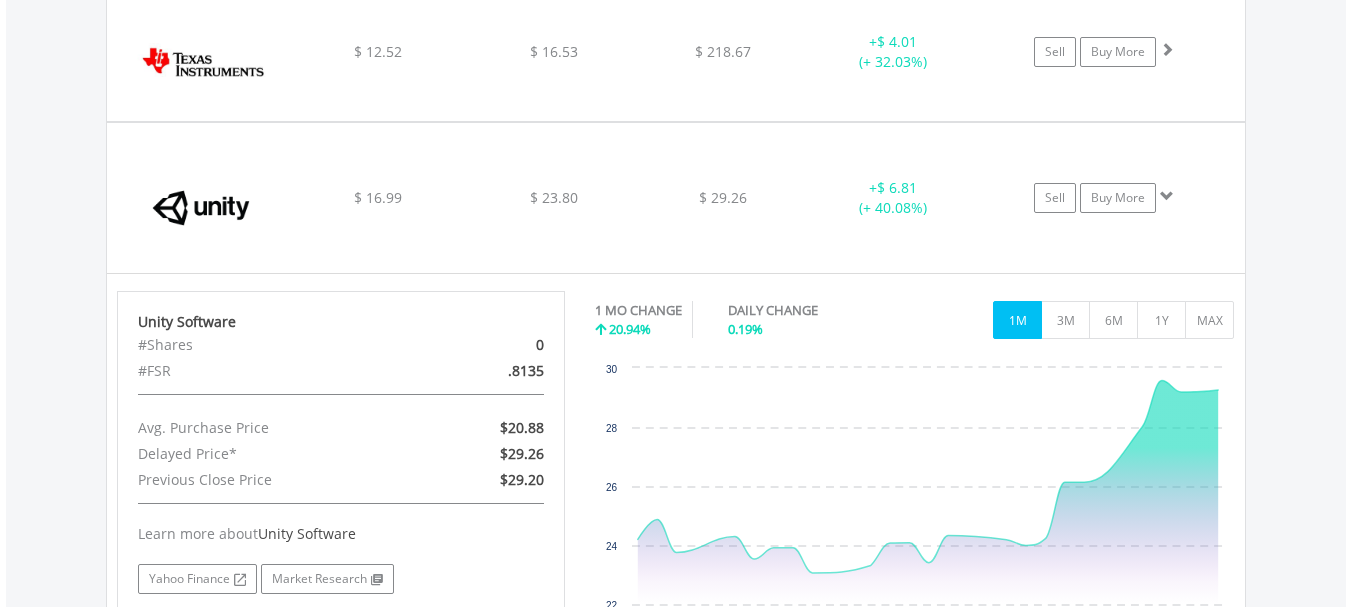 click on "Value View
Share View
DIY Shares
HOLDING
PURCHASE VALUE
CURRENT VALUE
CURRENT PRICE
PROFIT/LOSS
﻿
Advanced Micro Devices Inc
$ 27.24
$ 36.59
$ 144.16
+  $ 9.35 (+ 34.33%)" at bounding box center [676, -1288] 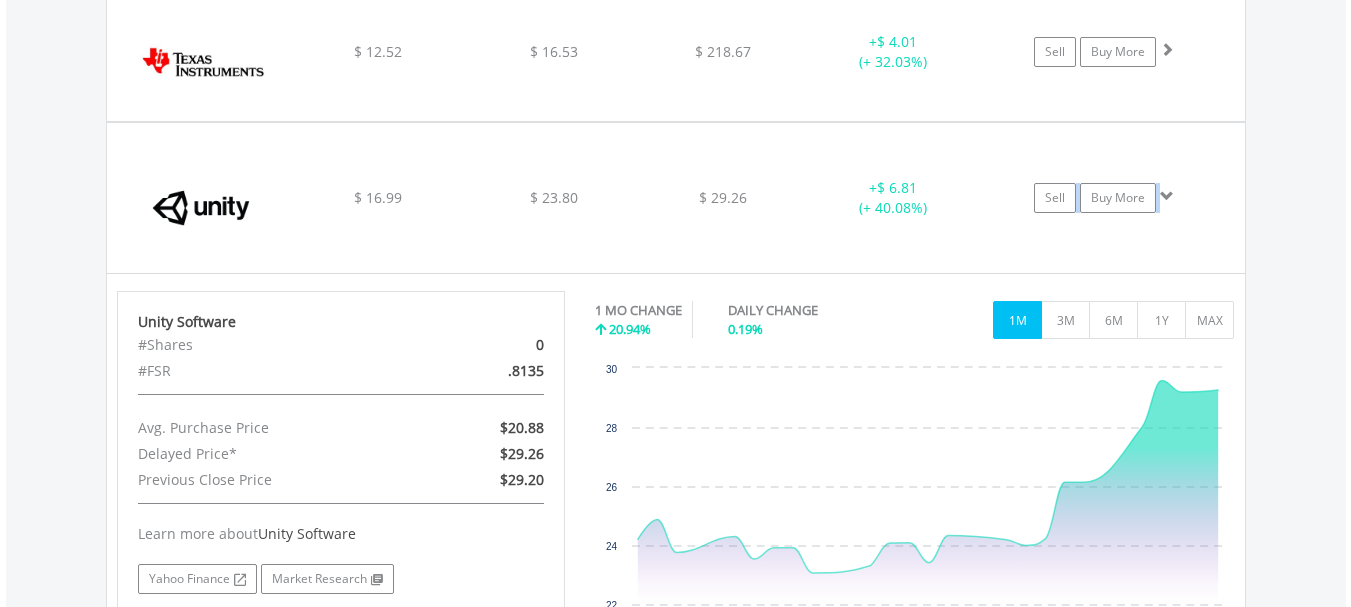click on "Value View
Share View
DIY Shares
HOLDING
PURCHASE VALUE
CURRENT VALUE
CURRENT PRICE
PROFIT/LOSS
﻿
Advanced Micro Devices Inc
$ 27.24
$ 36.59
$ 144.16
+  $ 9.35 (+ 34.33%)" at bounding box center [676, -1288] 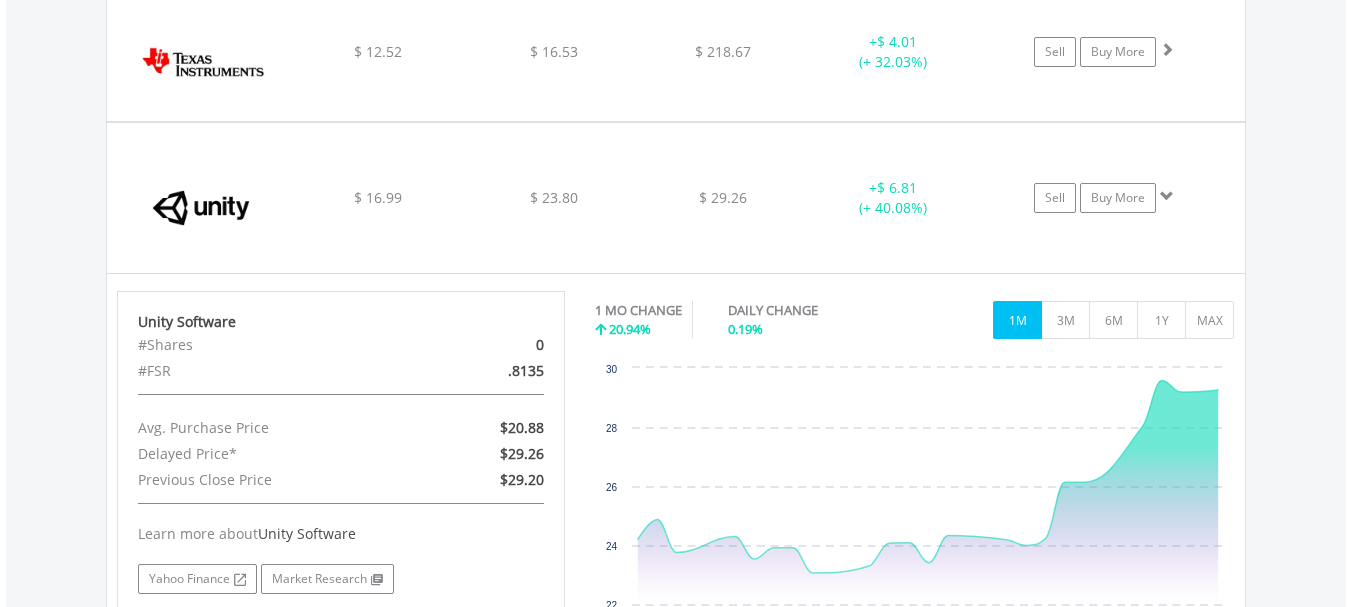 drag, startPoint x: 1349, startPoint y: 76, endPoint x: 1355, endPoint y: 66, distance: 11.661903 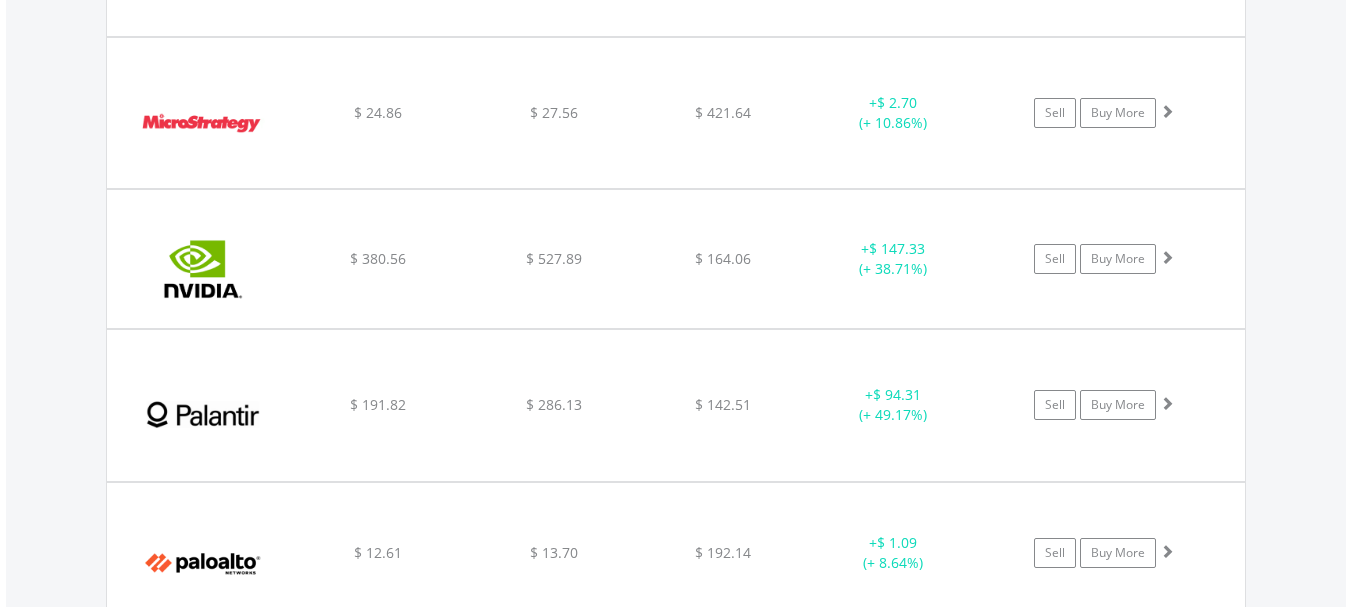 scroll, scrollTop: 1845, scrollLeft: 0, axis: vertical 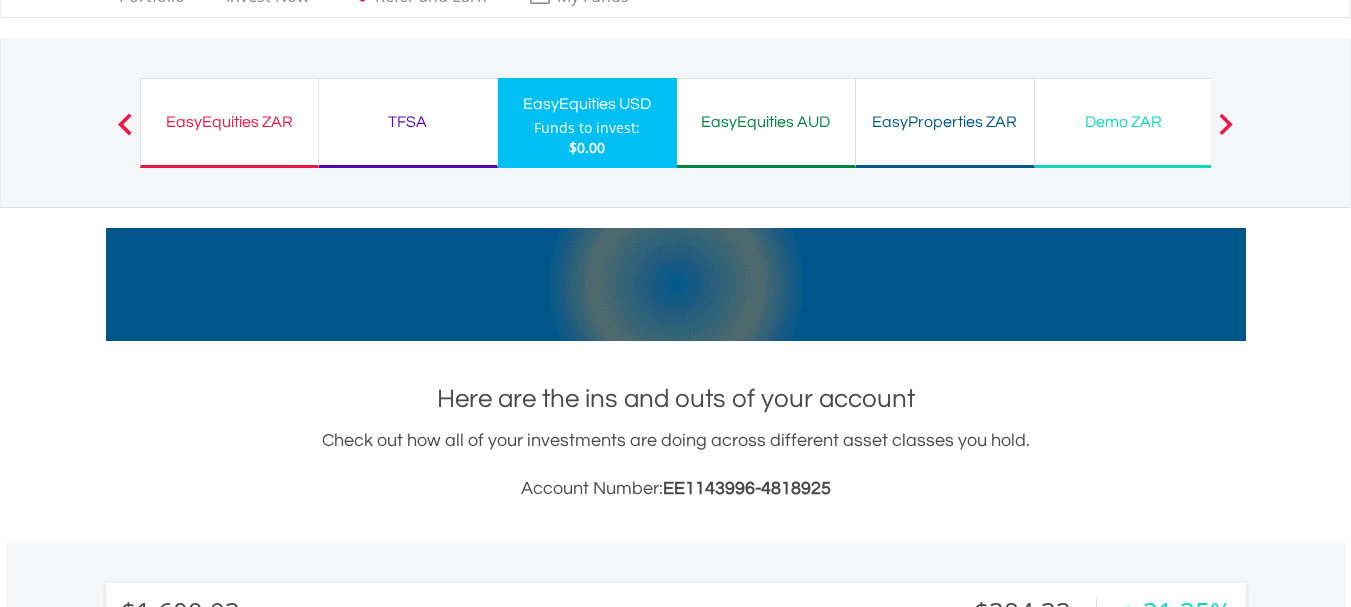 click on "My Investments
Invest Now
New Listings
Sell
My Recurring Investments
Pending Orders
Vouchers
Buy a Voucher
Redeem a Voucher
Account Management
Add and Manage Accounts" at bounding box center [675, 132] 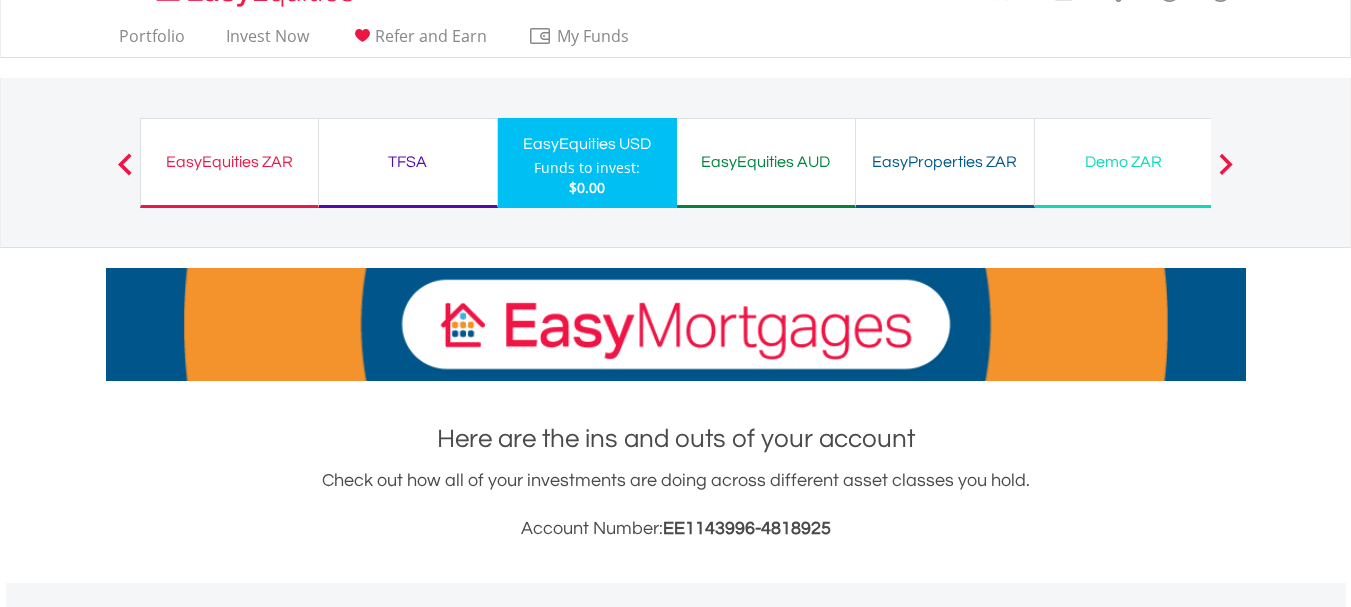 scroll, scrollTop: 0, scrollLeft: 0, axis: both 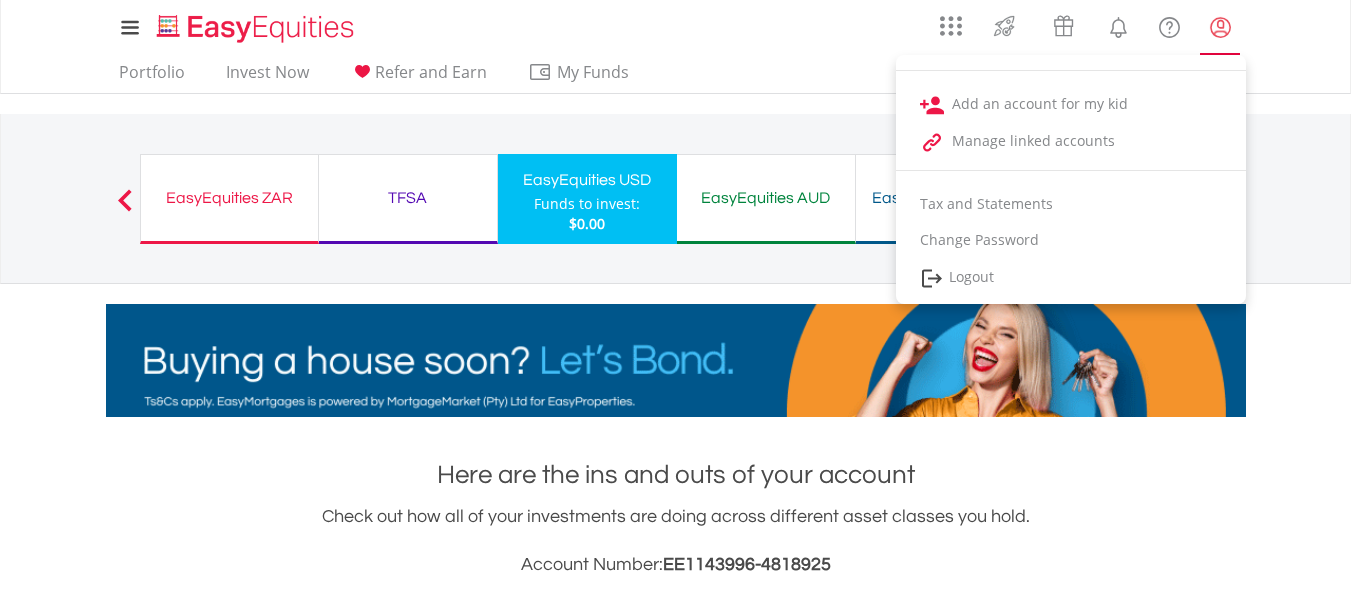 click at bounding box center [1220, 27] 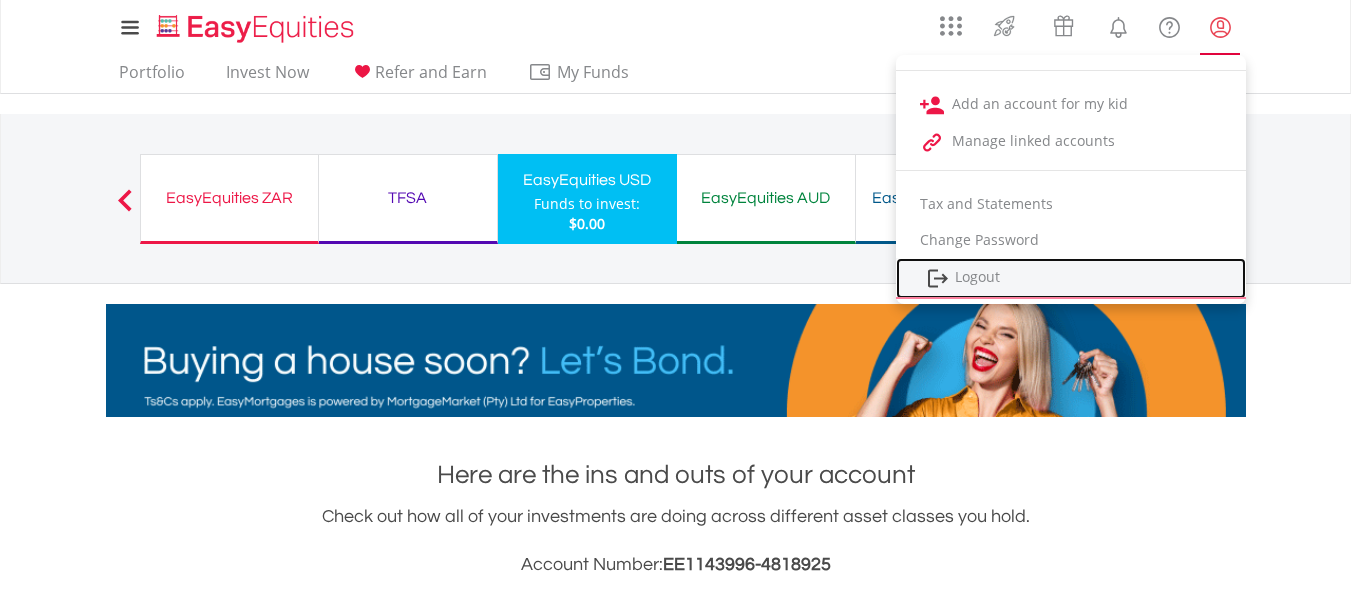click on "Logout" at bounding box center (1071, 278) 